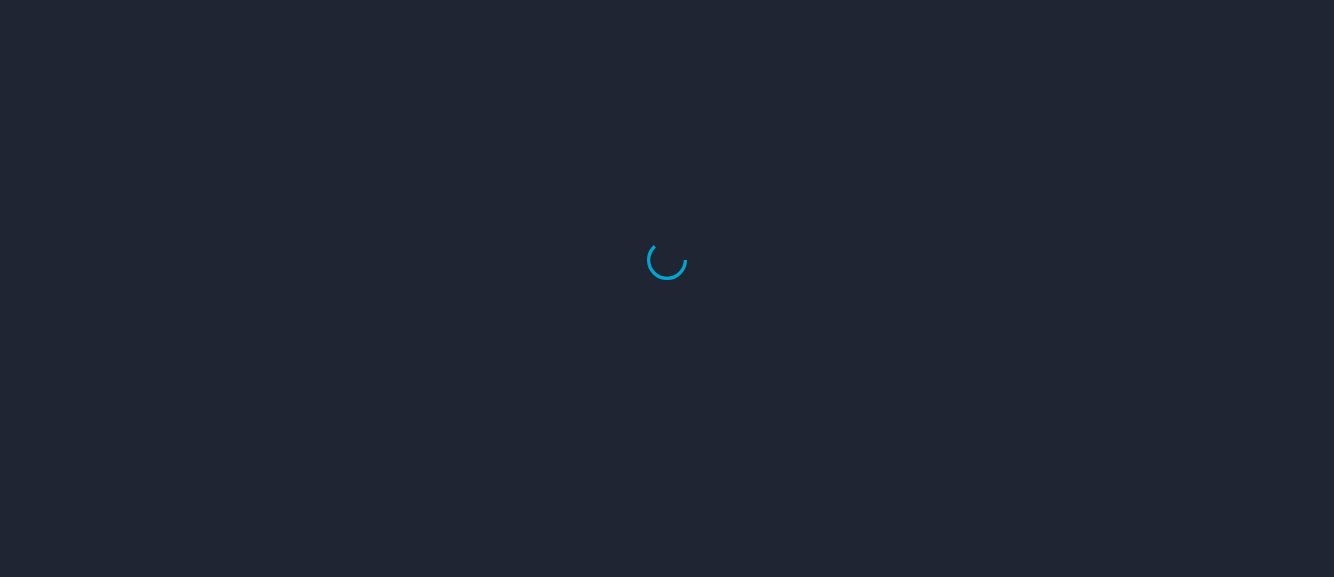 scroll, scrollTop: 0, scrollLeft: 0, axis: both 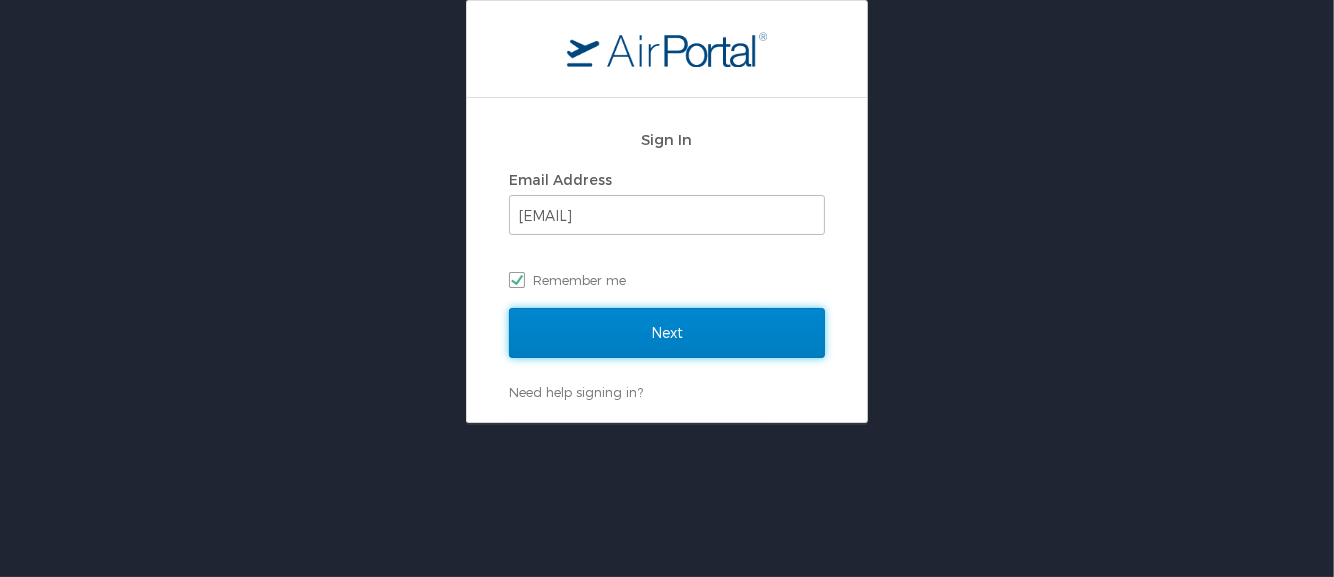 click on "Next" at bounding box center (667, 333) 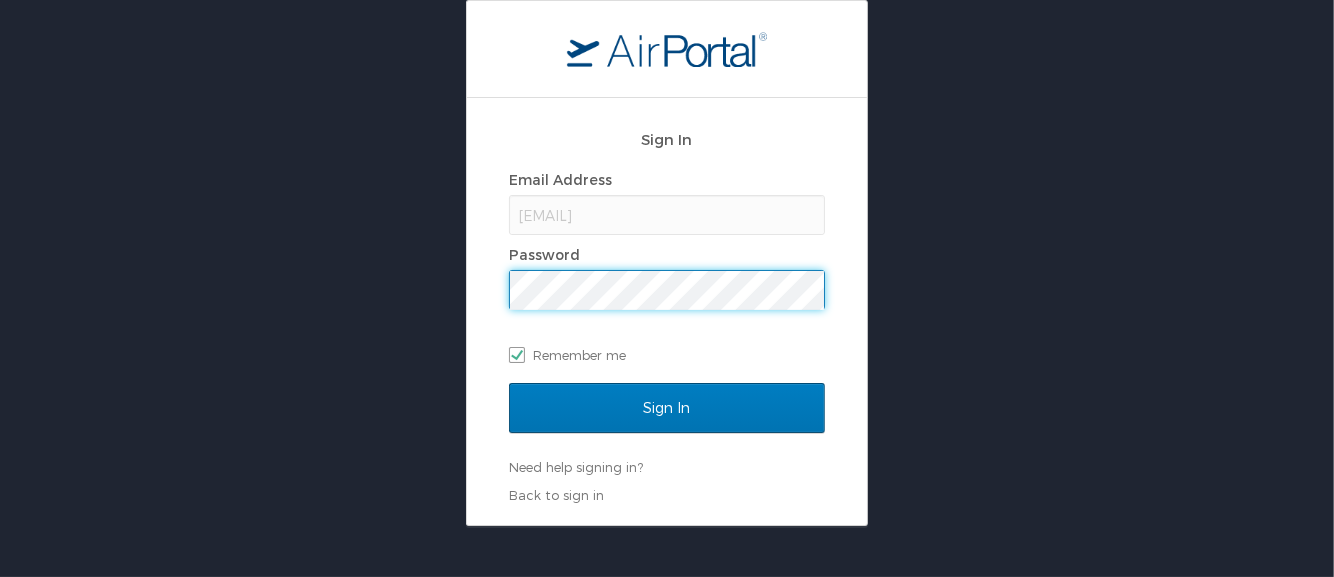scroll, scrollTop: 0, scrollLeft: 0, axis: both 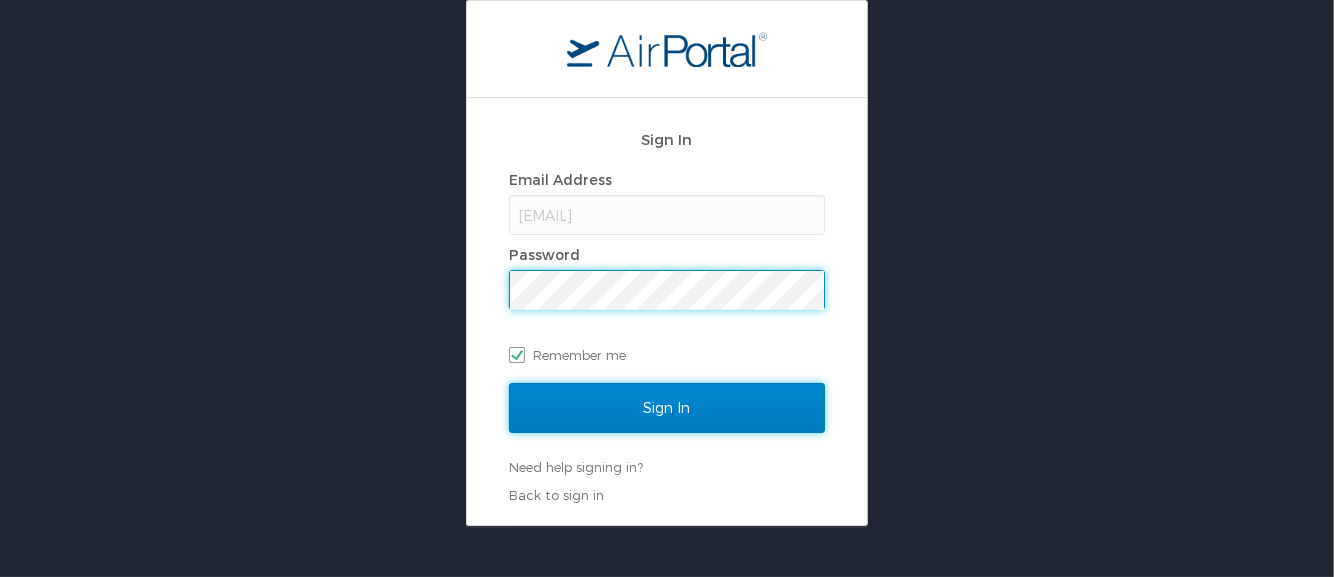 click on "Sign In" at bounding box center [667, 408] 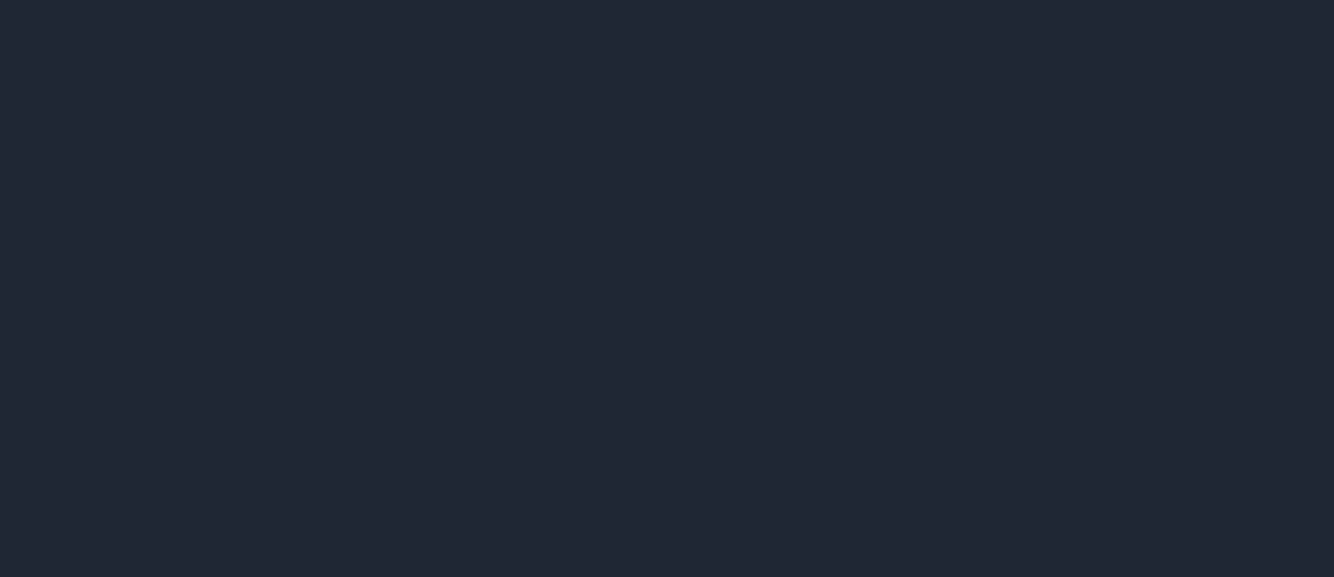 scroll, scrollTop: 0, scrollLeft: 0, axis: both 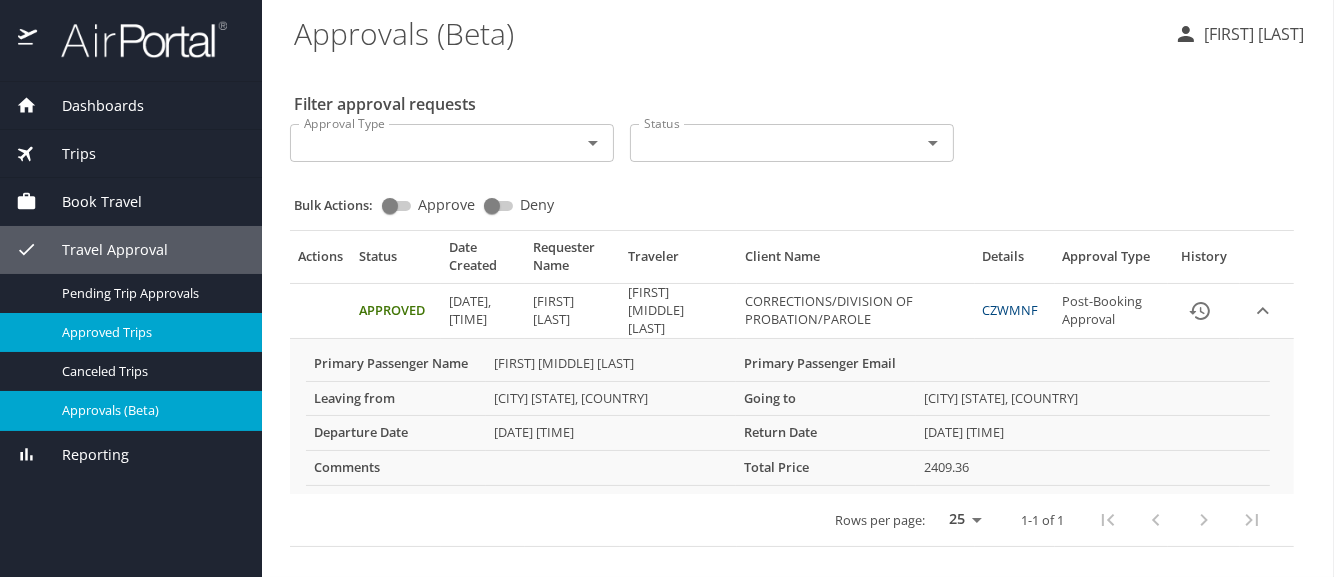 click on "Approved Trips" at bounding box center [150, 332] 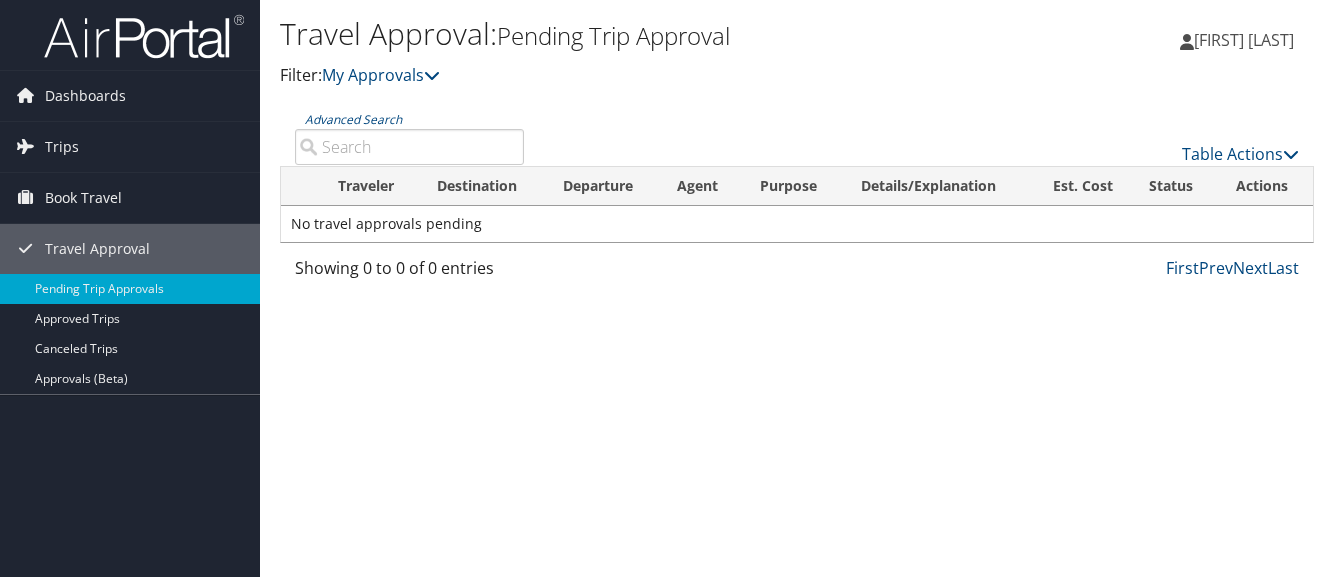 scroll, scrollTop: 0, scrollLeft: 0, axis: both 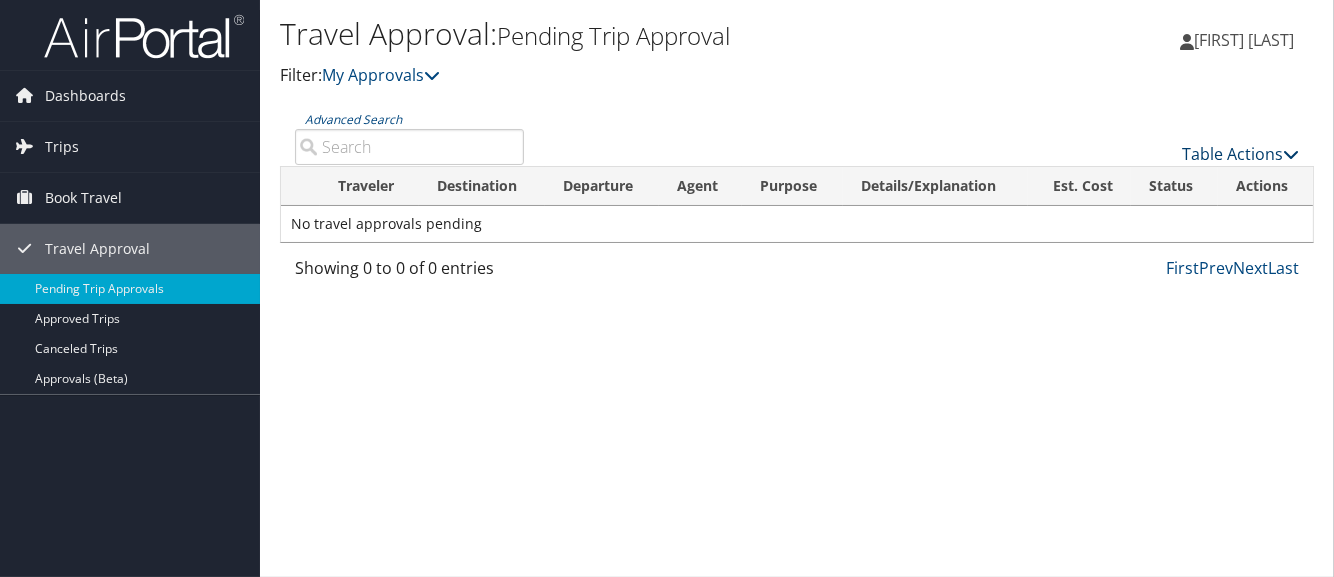 click on "Table Actions" at bounding box center (1240, 154) 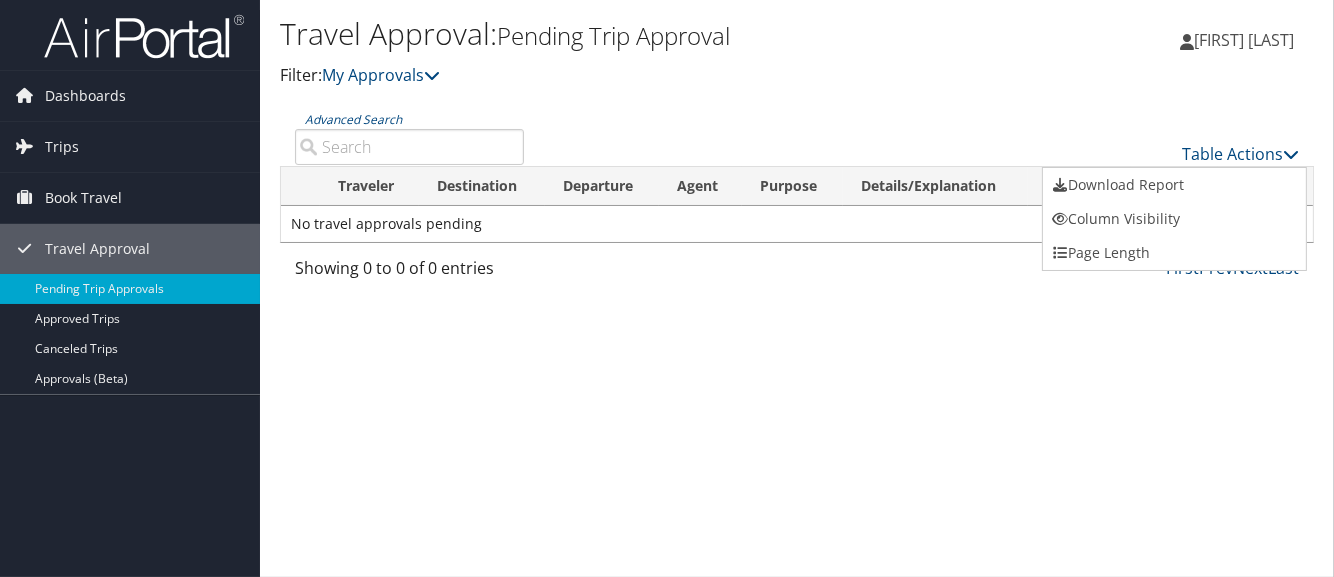 click at bounding box center (667, 288) 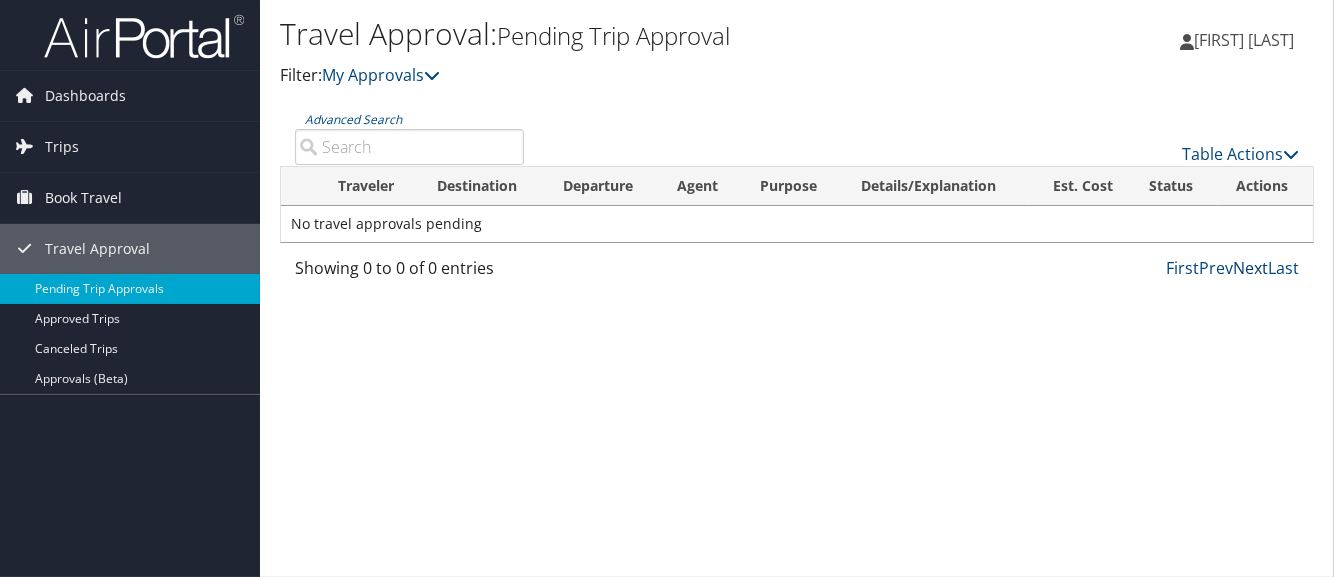 click on "Next" at bounding box center [1250, 268] 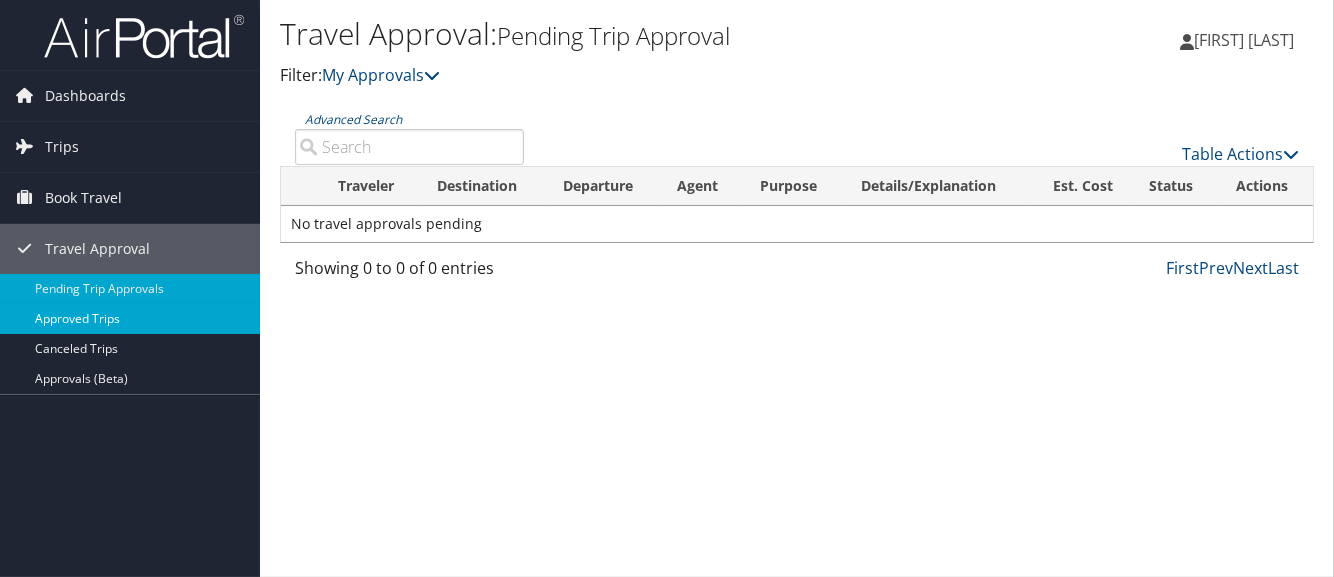 click on "Approved Trips" at bounding box center [130, 319] 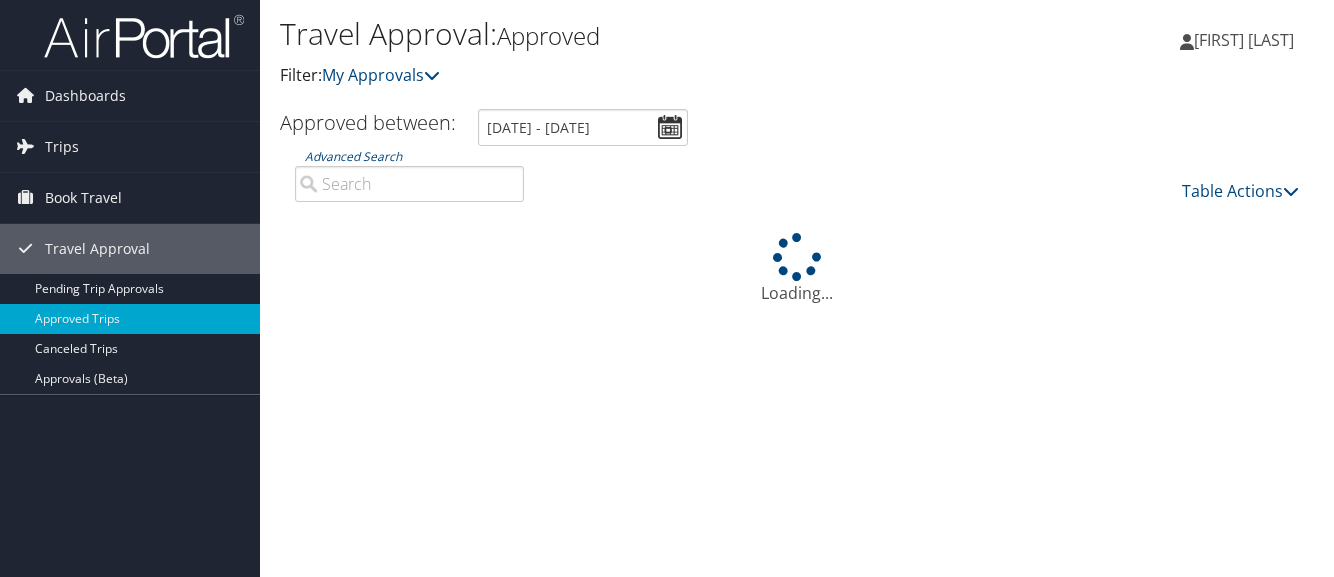 scroll, scrollTop: 0, scrollLeft: 0, axis: both 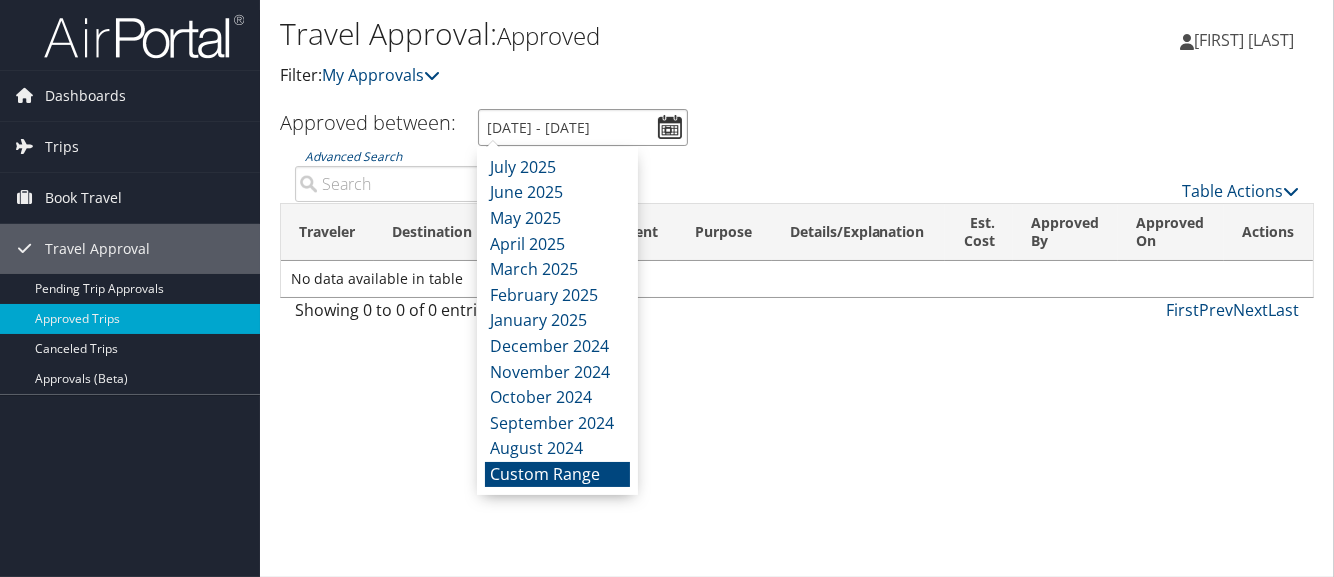 click on "[DATE] - [DATE]" at bounding box center (583, 127) 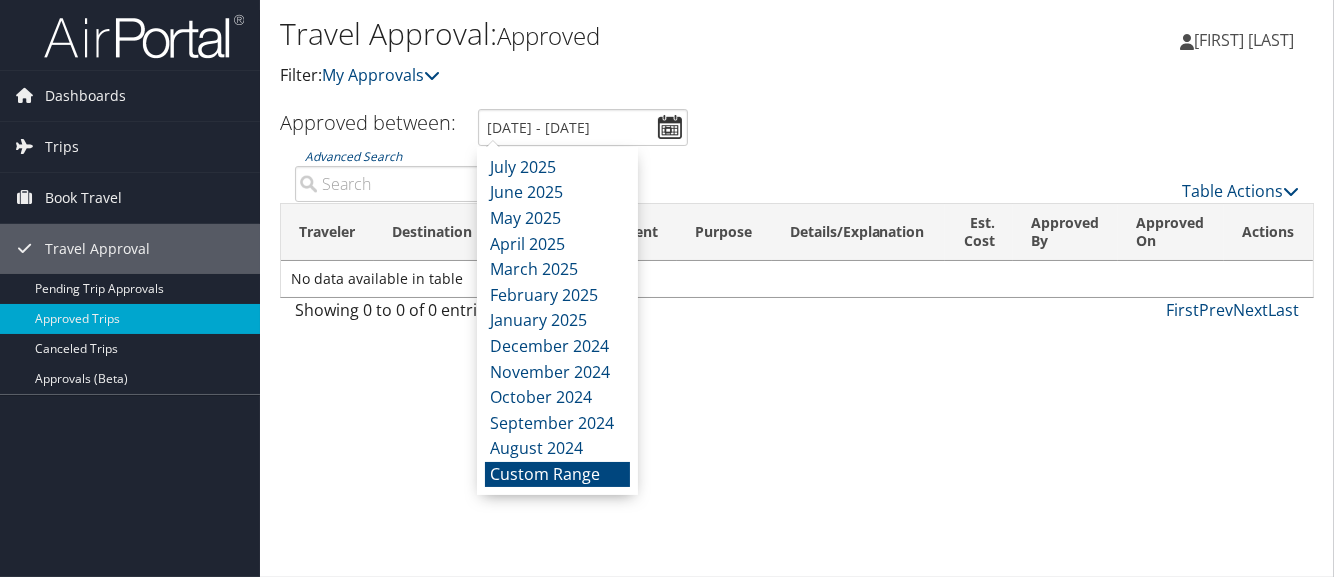 click on "Custom Range" at bounding box center (557, 475) 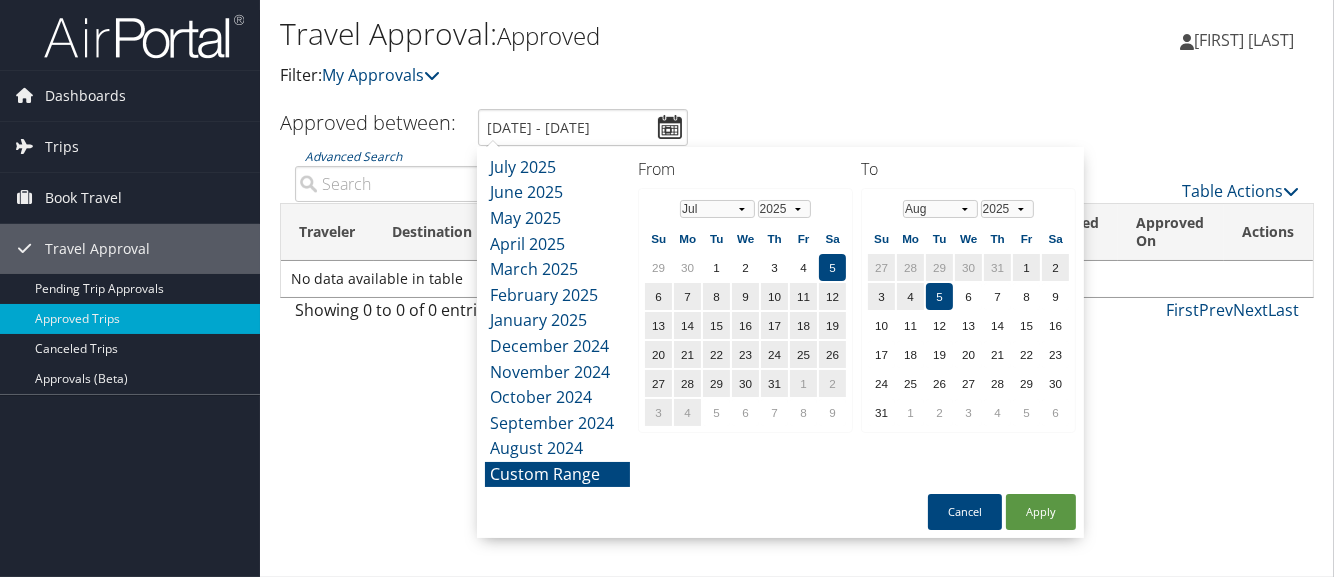 click on "5" at bounding box center (939, 296) 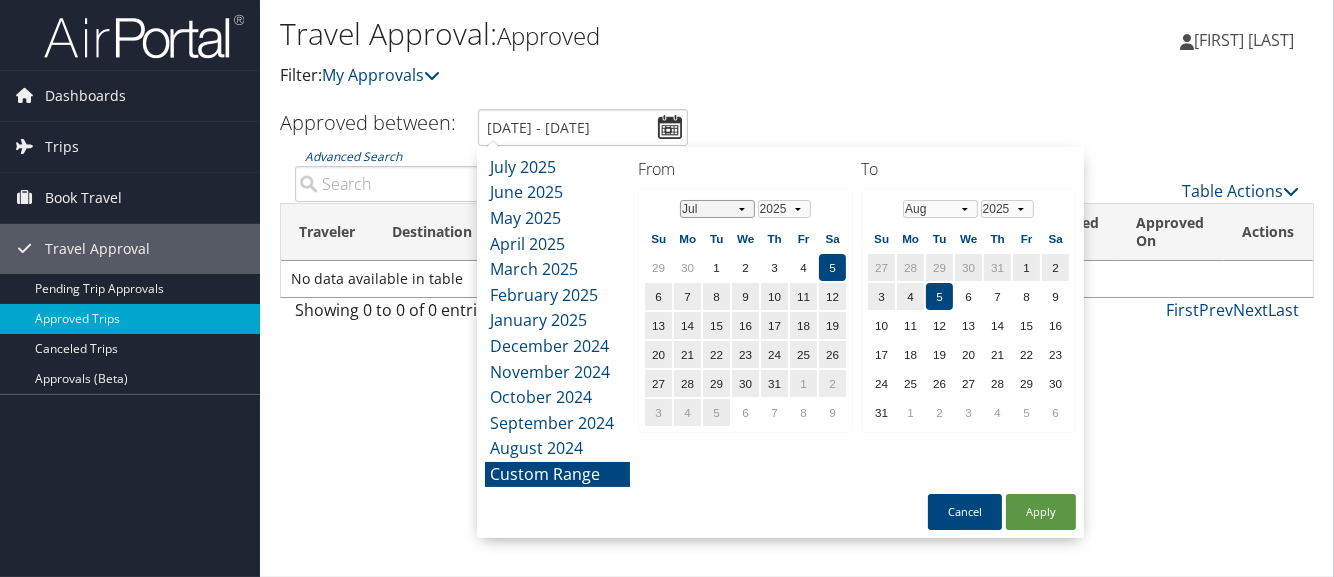 click on "Jan Feb Mar Apr May Jun Jul Aug Sep Oct Nov Dec" at bounding box center (717, 209) 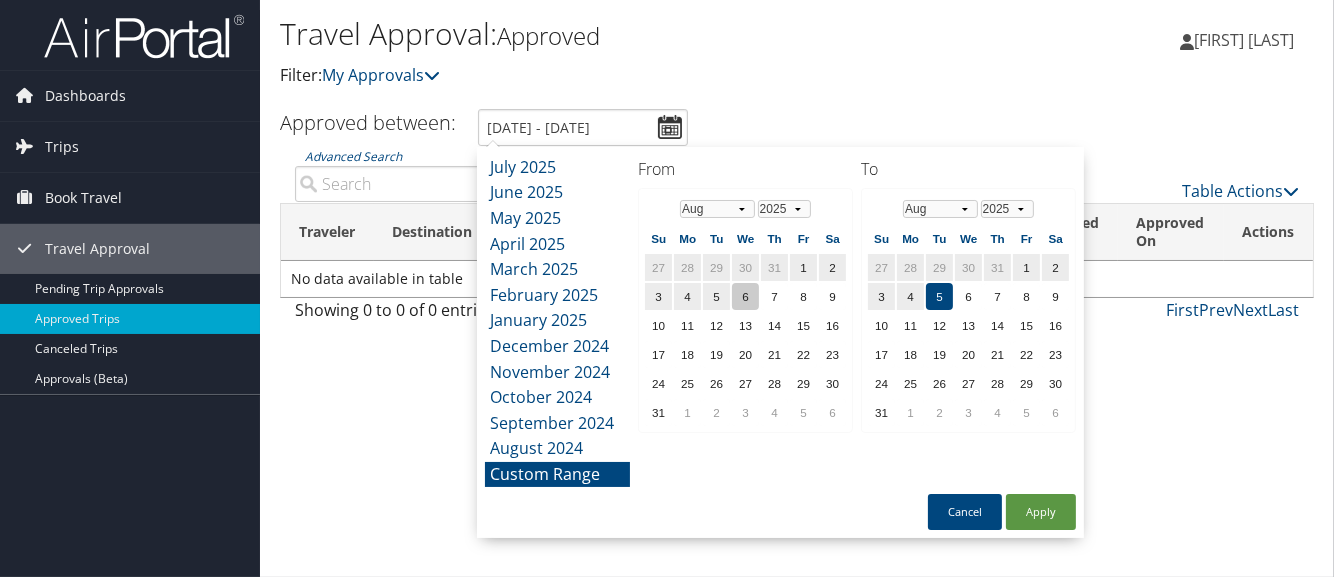 click on "6" at bounding box center [745, 296] 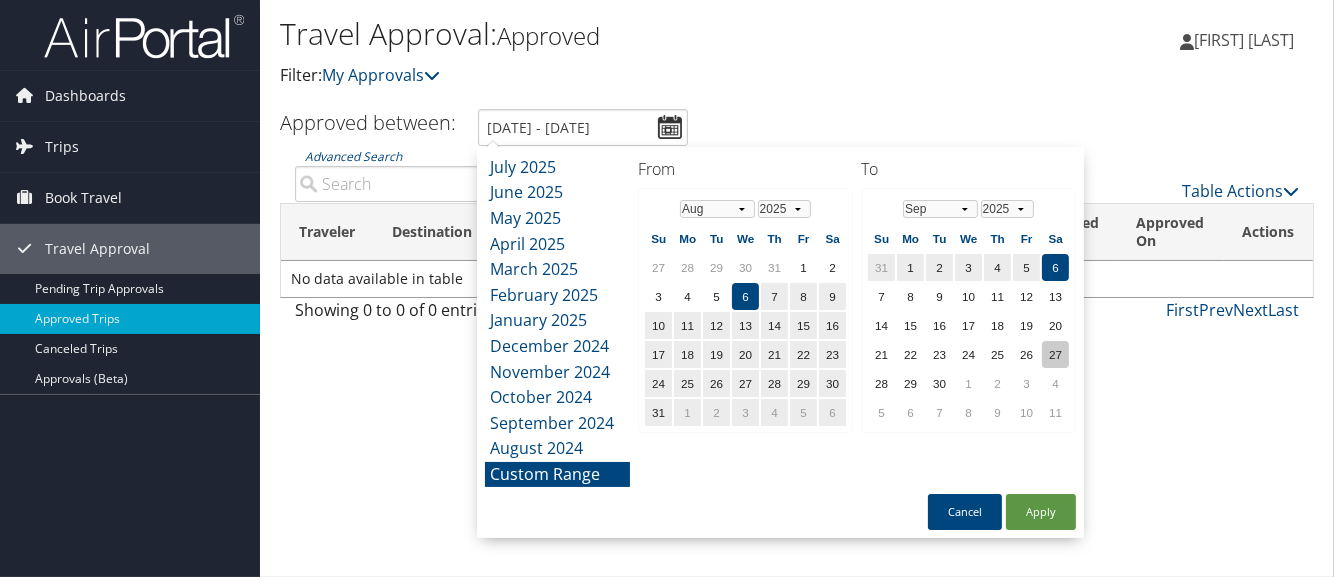 click on "27" at bounding box center (1055, 354) 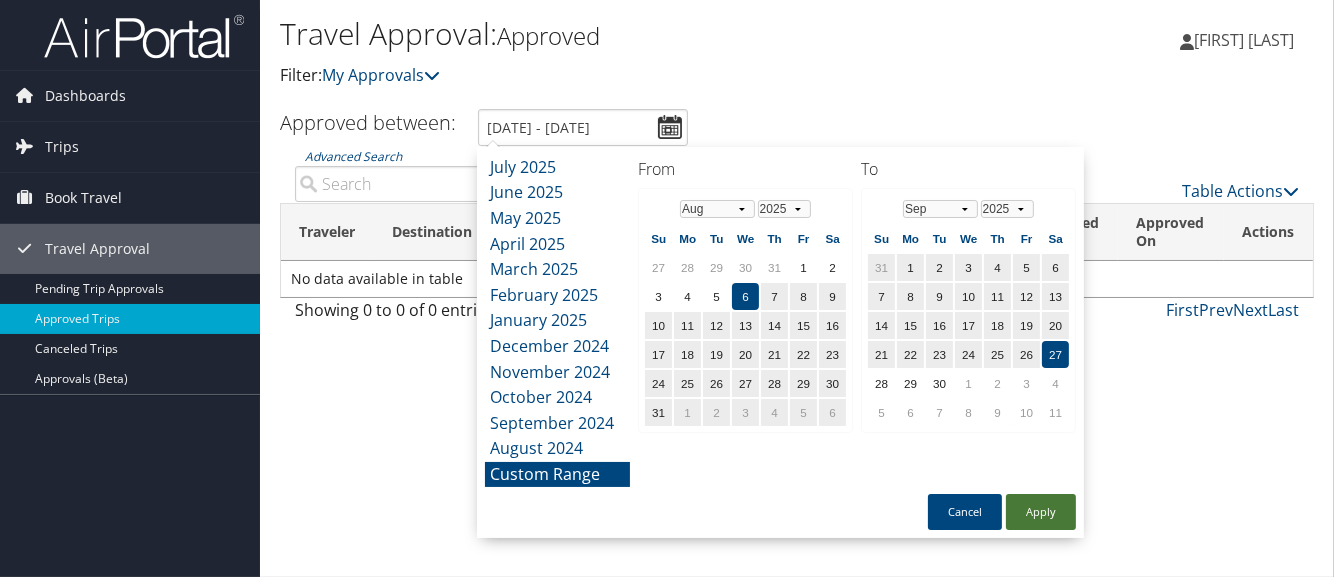 click on "Apply" at bounding box center [1041, 512] 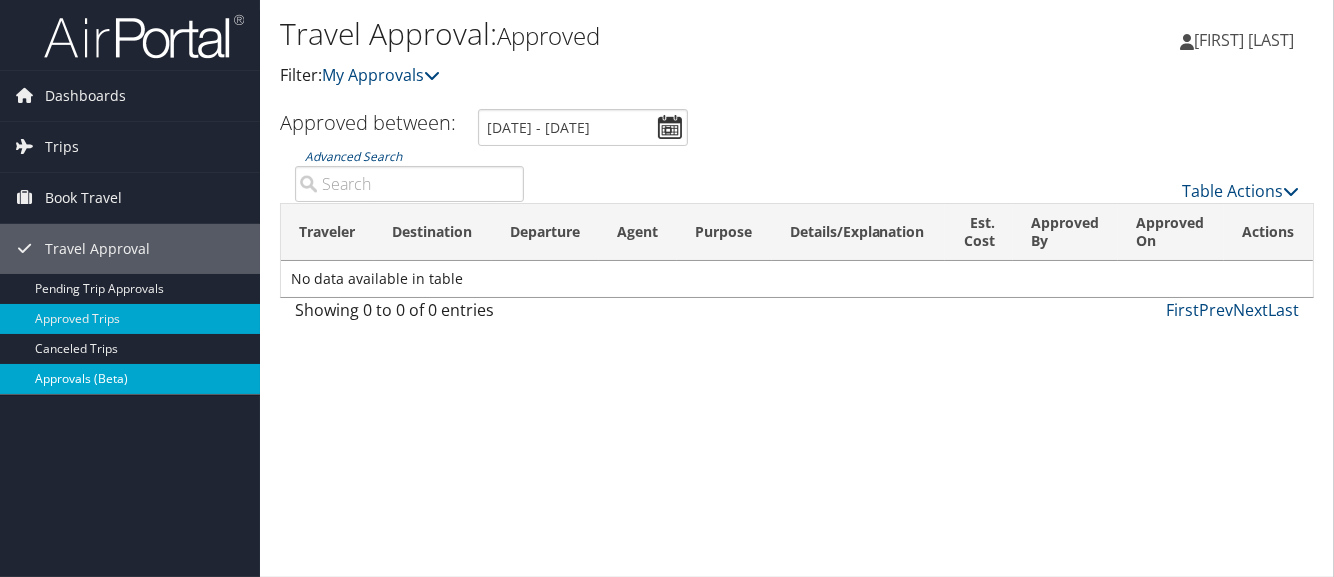 click on "Approvals (Beta)" at bounding box center (130, 379) 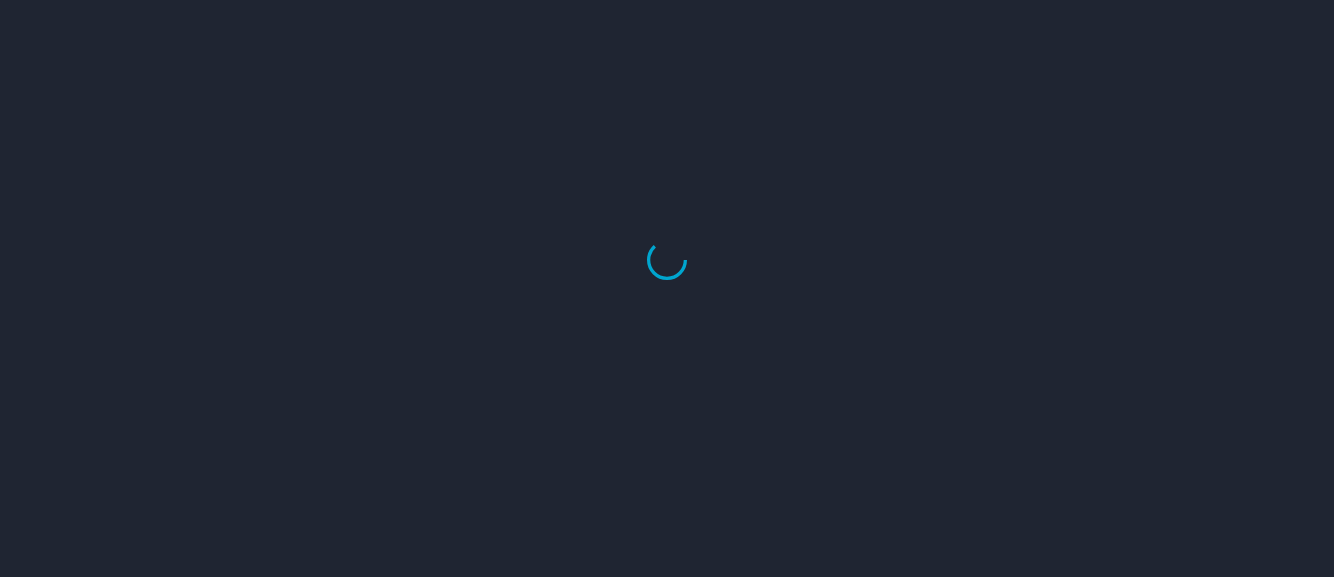 scroll, scrollTop: 0, scrollLeft: 0, axis: both 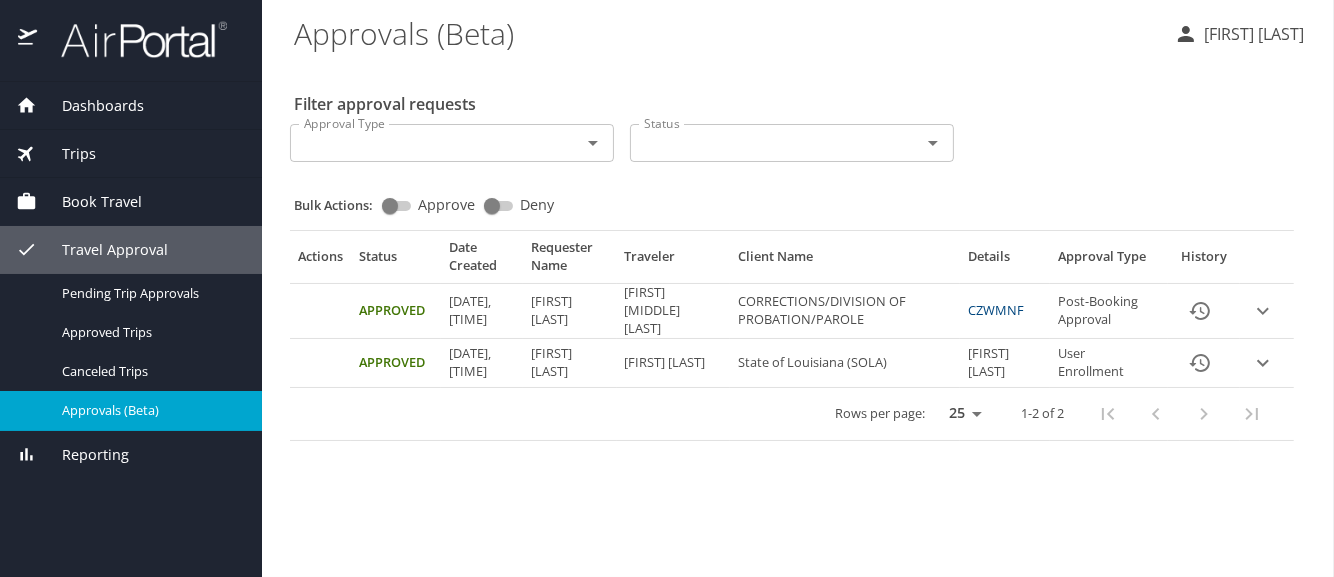 click 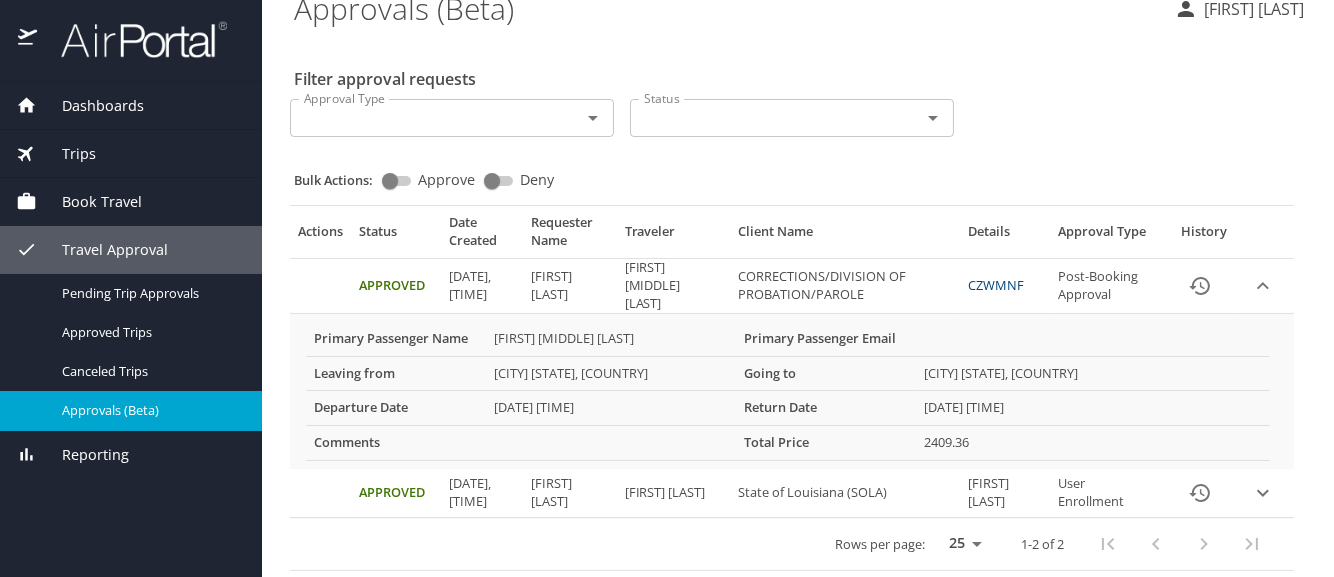scroll, scrollTop: 0, scrollLeft: 0, axis: both 